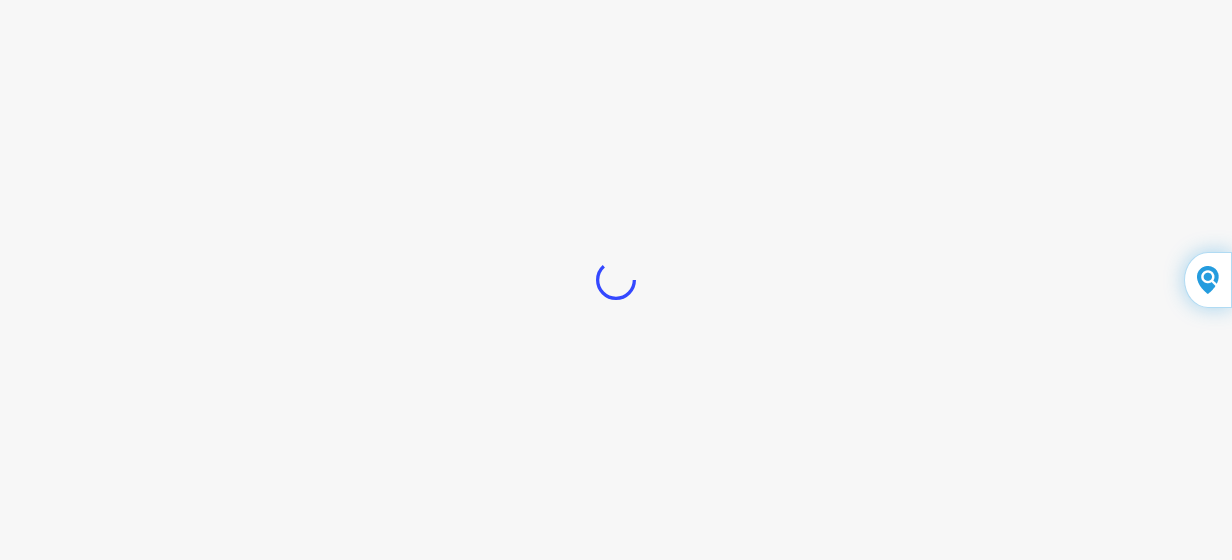 scroll, scrollTop: 0, scrollLeft: 0, axis: both 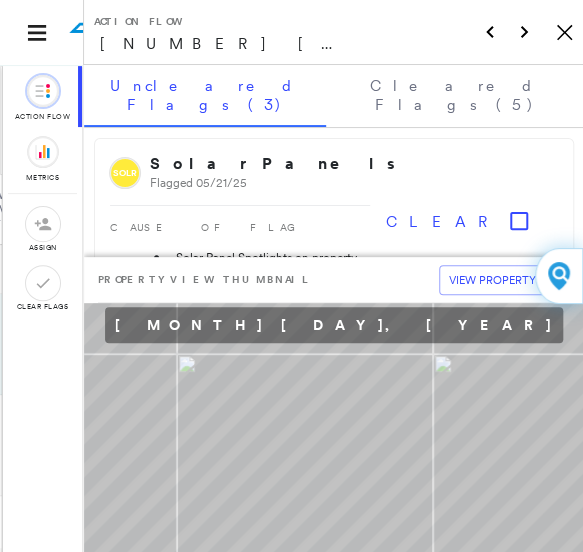 click on "[NUMBER] [STREET], [CITY] Township, [STATE] [POSTAL_CODE]" at bounding box center (225, 44) 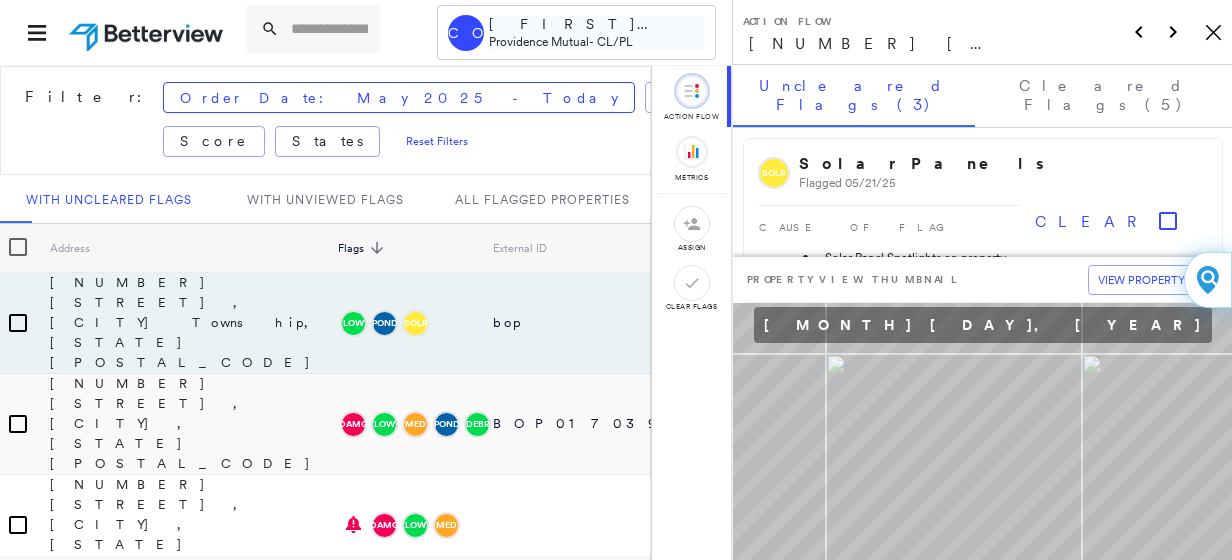 scroll, scrollTop: 0, scrollLeft: 0, axis: both 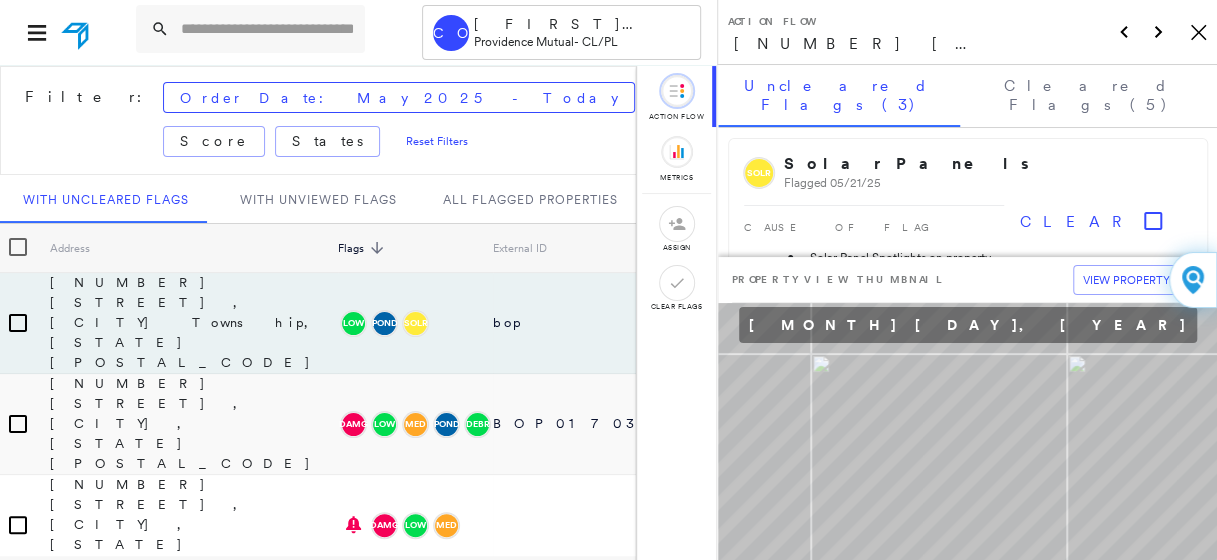 click on "Icon_Closemodal" 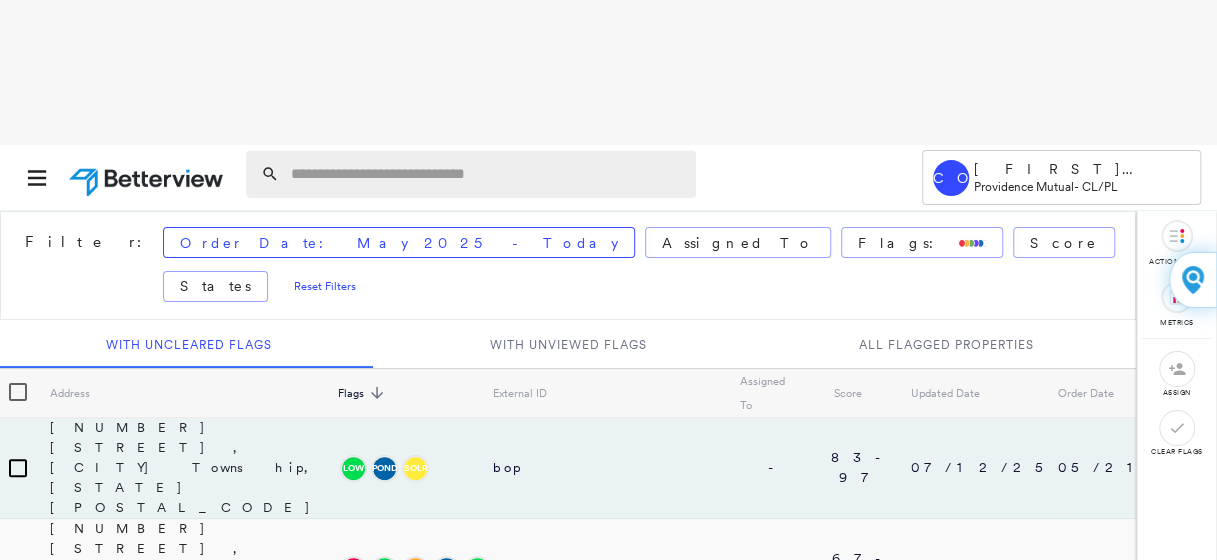 click at bounding box center (471, 174) 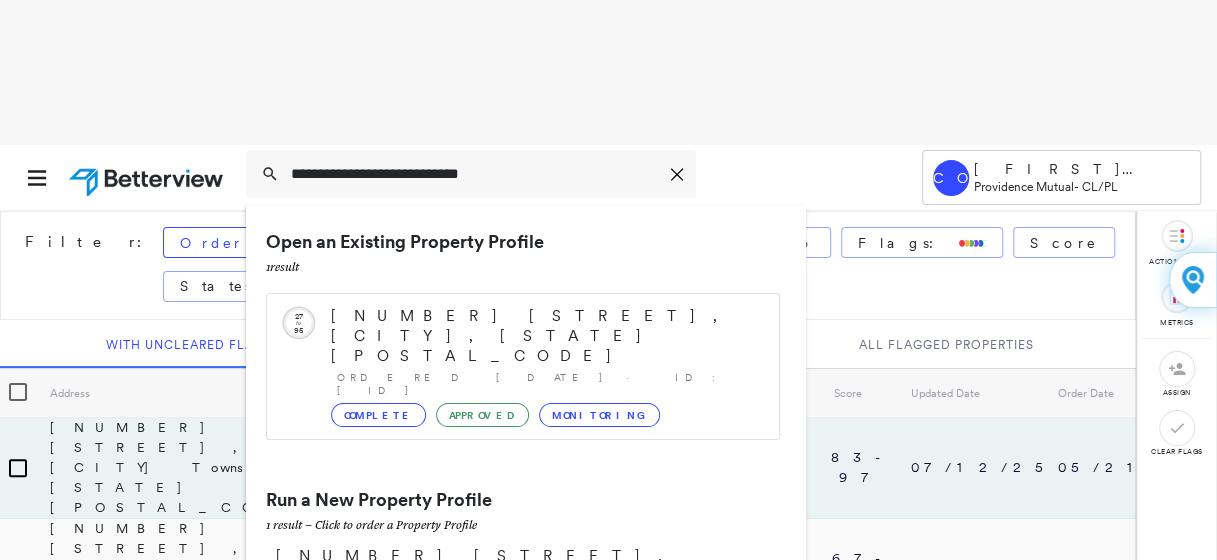 type on "**********" 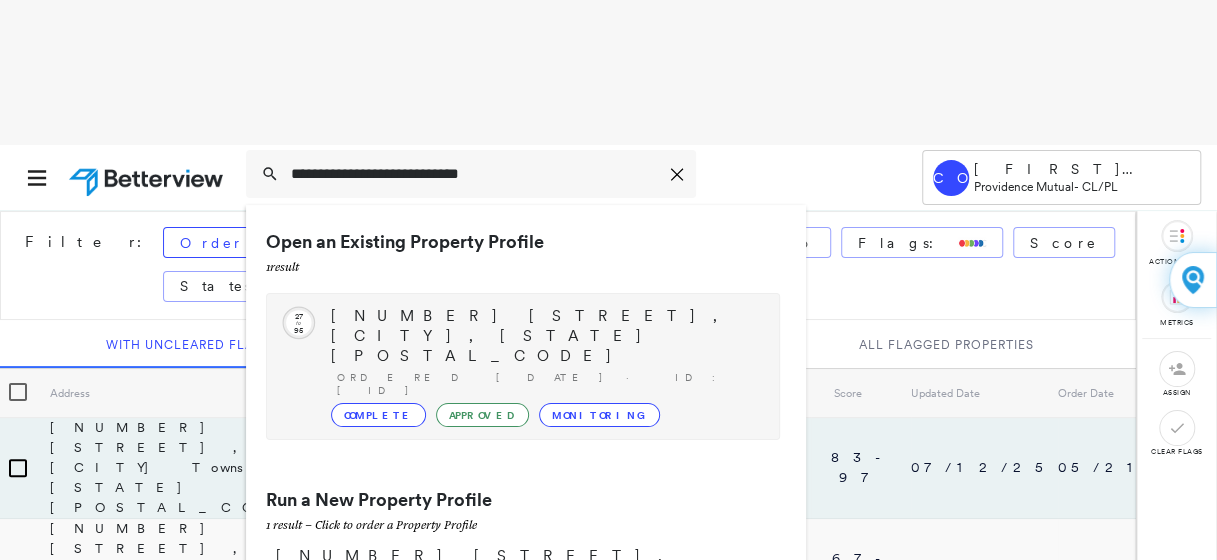 click on "Circled Text Icon 27 to 95 [NUMBER] [STREET], [CITY], [STATE] [POSTAL_CODE] Ordered [DATE] · ID: [ID] Complete Approved Monitoring" at bounding box center (523, 366) 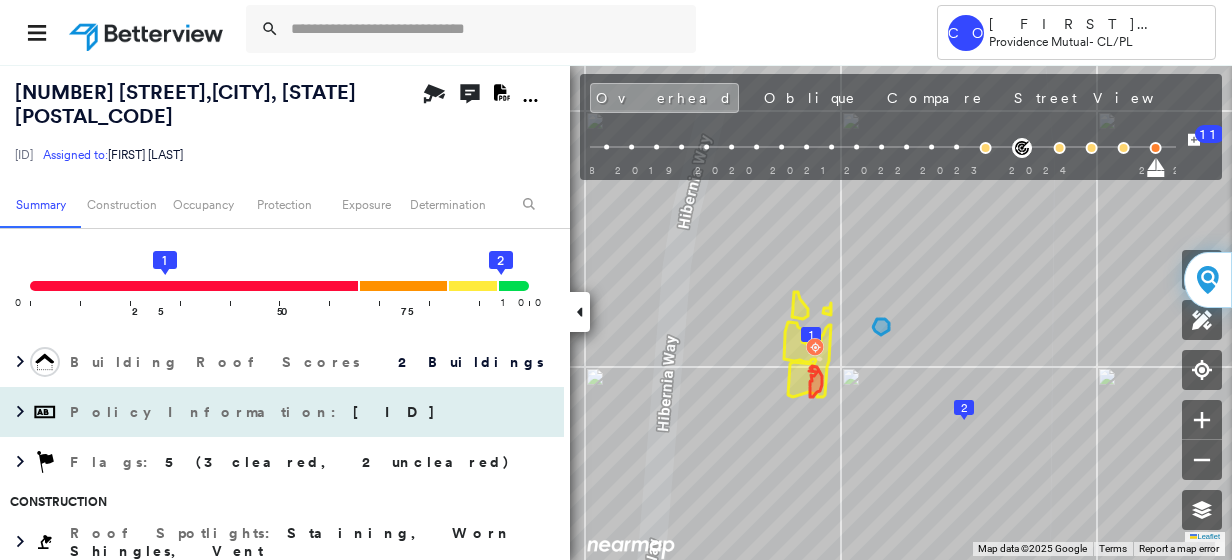 scroll, scrollTop: 0, scrollLeft: 0, axis: both 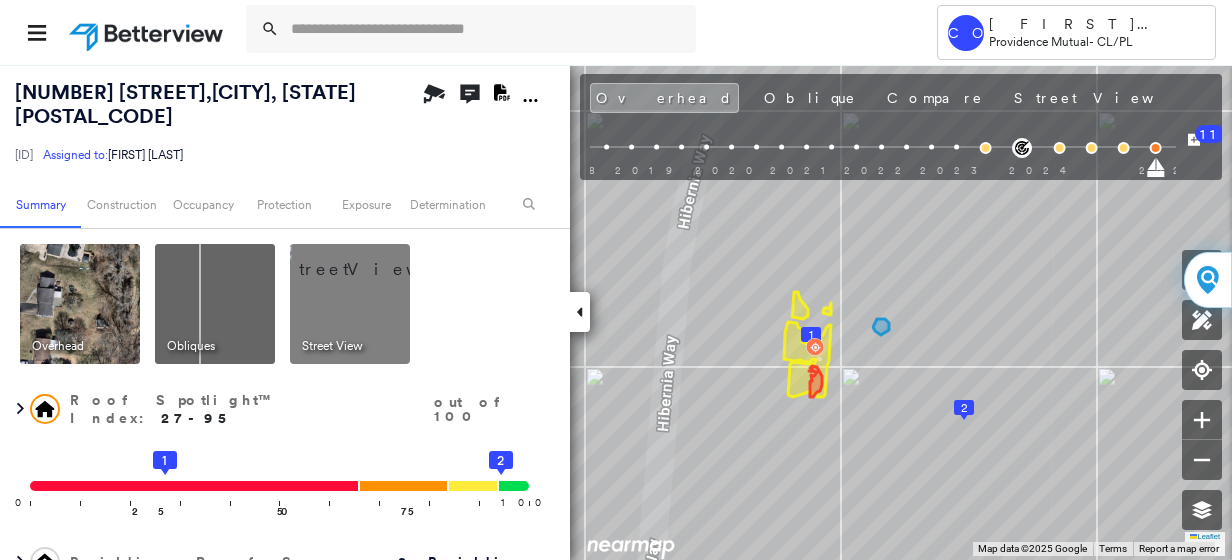 click 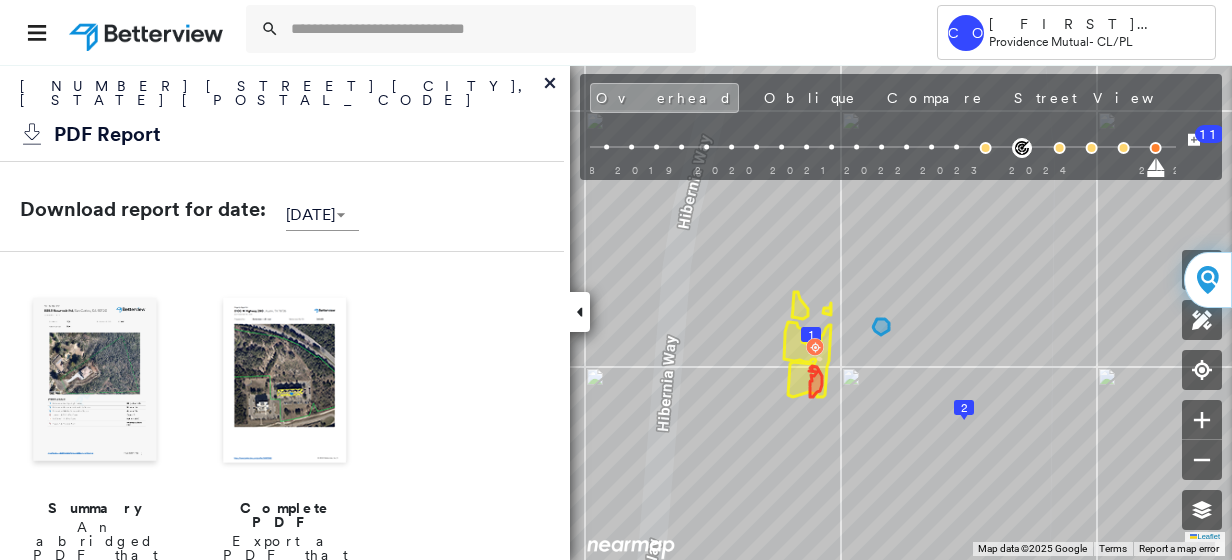 click on "Complete PDF" at bounding box center (285, 515) 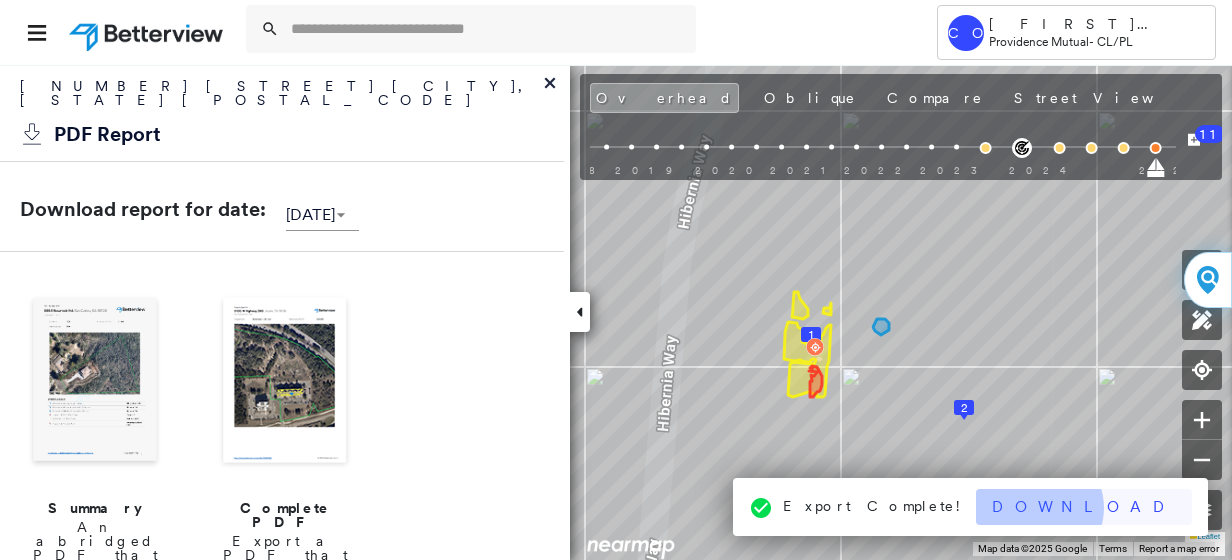 click on "Download" at bounding box center [1084, 507] 